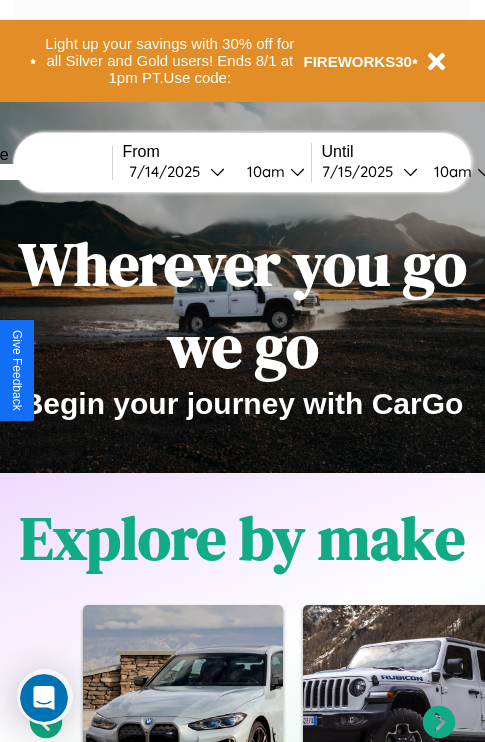 scroll, scrollTop: 0, scrollLeft: 0, axis: both 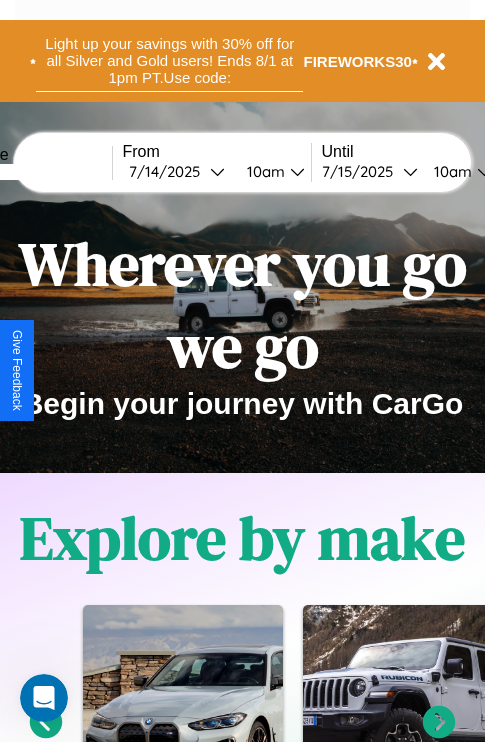 click on "Light up your savings with 30% off for all Silver and Gold users! Ends 8/1 at 1pm PT.  Use code:" at bounding box center [169, 61] 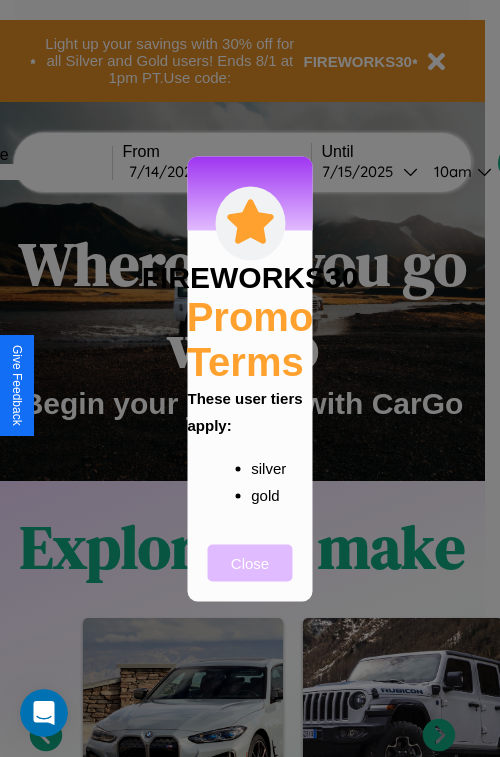 click on "Close" at bounding box center [250, 562] 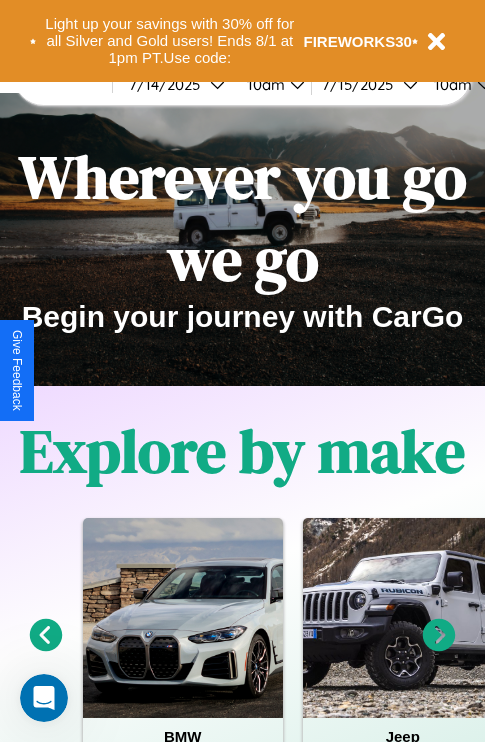 scroll, scrollTop: 0, scrollLeft: 0, axis: both 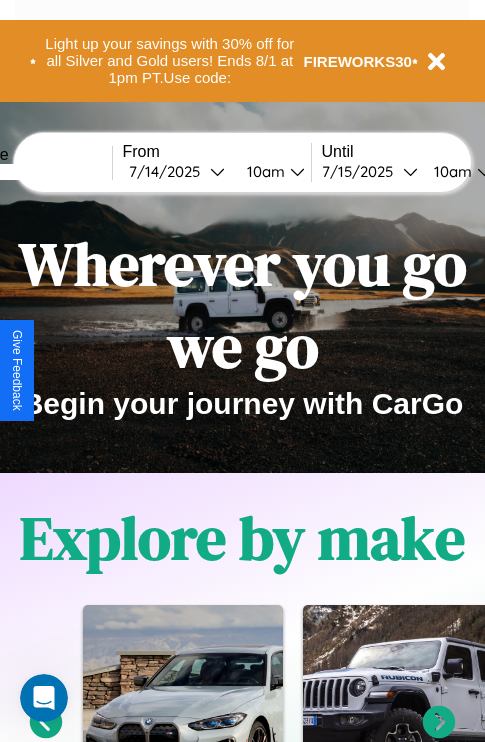 click at bounding box center (37, 172) 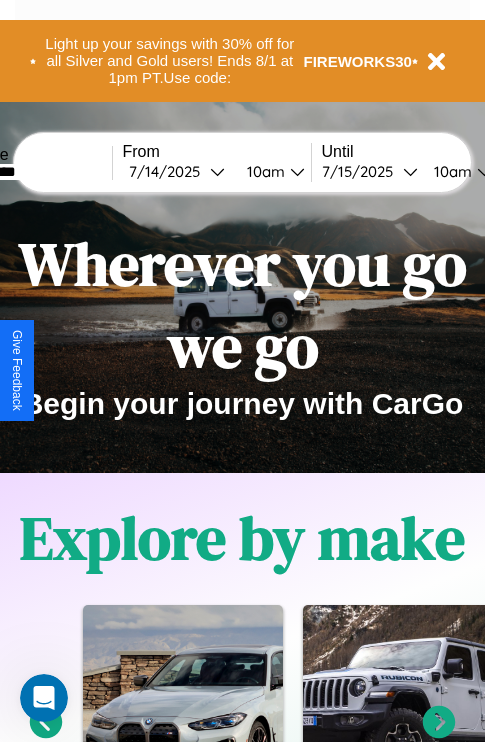 type on "*********" 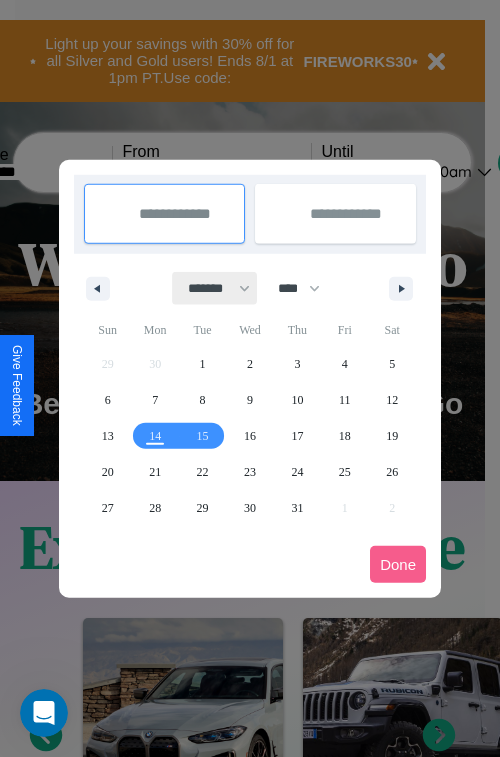 click on "******* ******** ***** ***** *** **** **** ****** ********* ******* ******** ********" at bounding box center [215, 288] 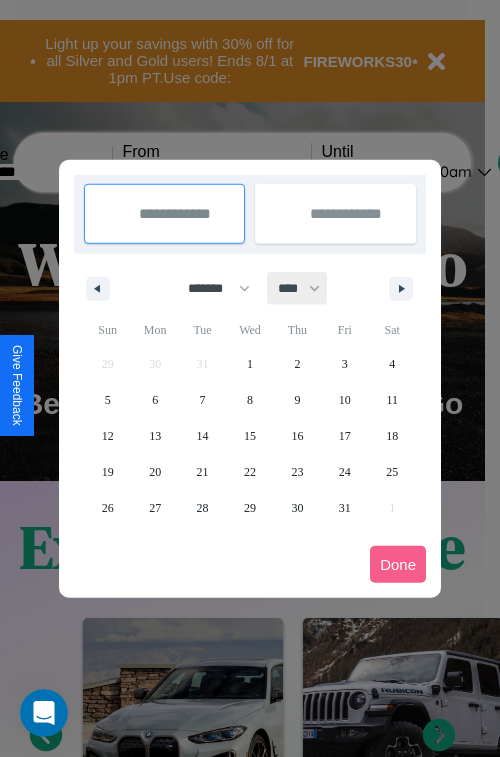 click on "**** **** **** **** **** **** **** **** **** **** **** **** **** **** **** **** **** **** **** **** **** **** **** **** **** **** **** **** **** **** **** **** **** **** **** **** **** **** **** **** **** **** **** **** **** **** **** **** **** **** **** **** **** **** **** **** **** **** **** **** **** **** **** **** **** **** **** **** **** **** **** **** **** **** **** **** **** **** **** **** **** **** **** **** **** **** **** **** **** **** **** **** **** **** **** **** **** **** **** **** **** **** **** **** **** **** **** **** **** **** **** **** **** **** **** **** **** **** **** **** ****" at bounding box center (298, 288) 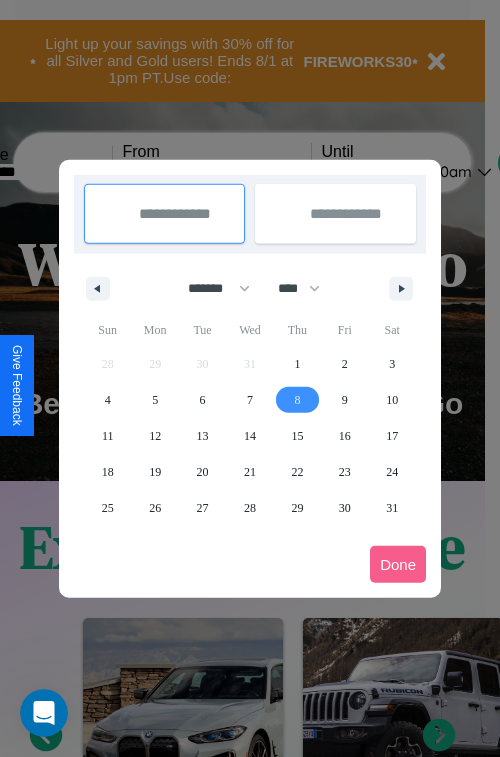 click on "8" at bounding box center (297, 400) 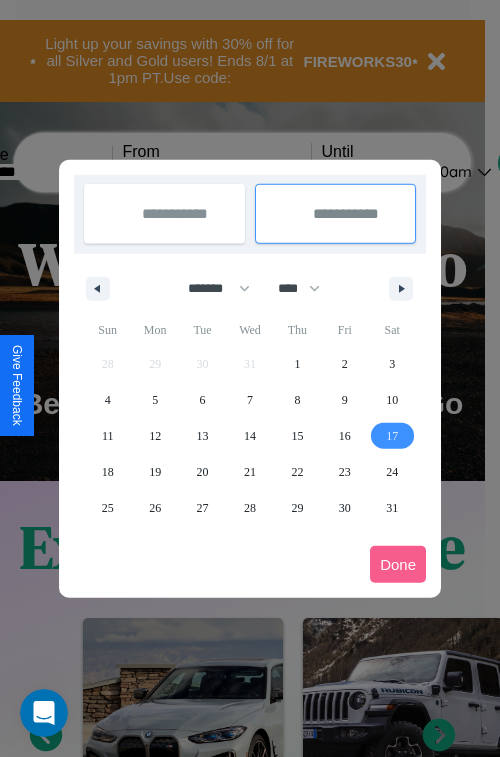 click on "17" at bounding box center [392, 436] 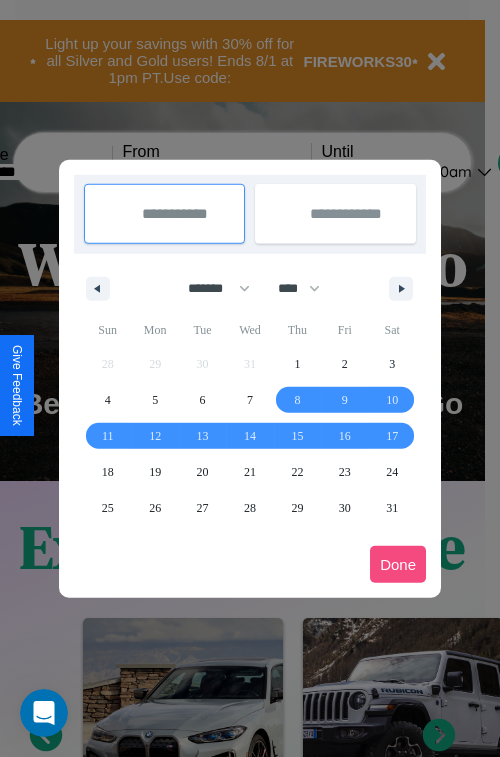click on "Done" at bounding box center (398, 564) 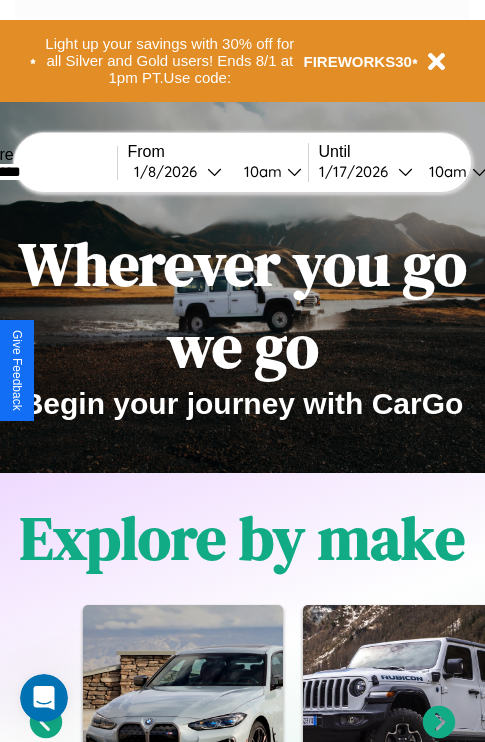 click on "10am" at bounding box center (260, 171) 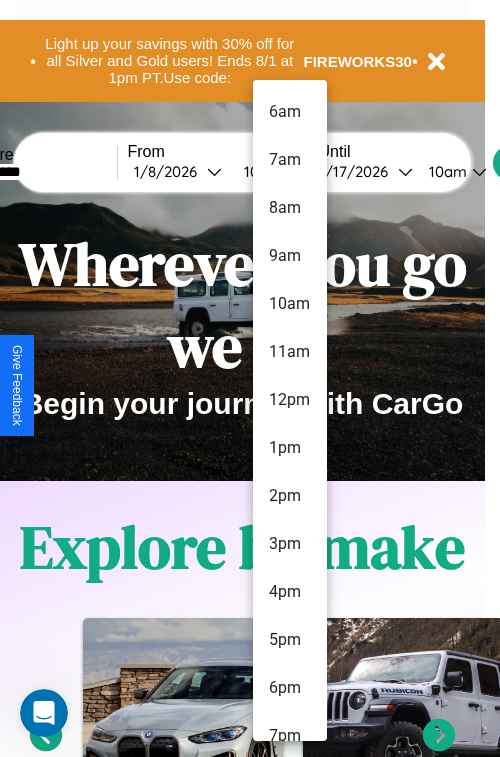 click on "7pm" at bounding box center (290, 736) 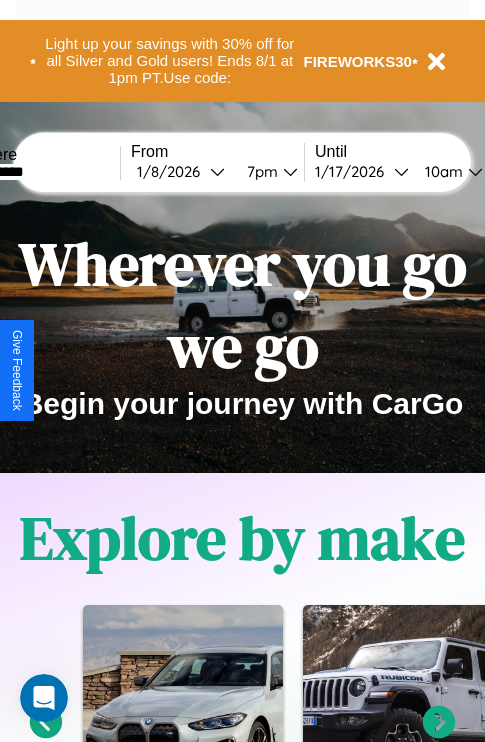 click on "10am" at bounding box center (441, 171) 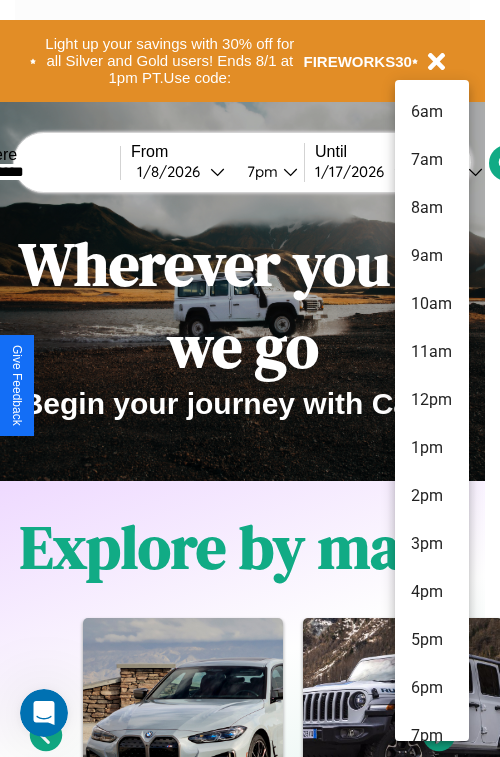 click on "11am" at bounding box center (432, 352) 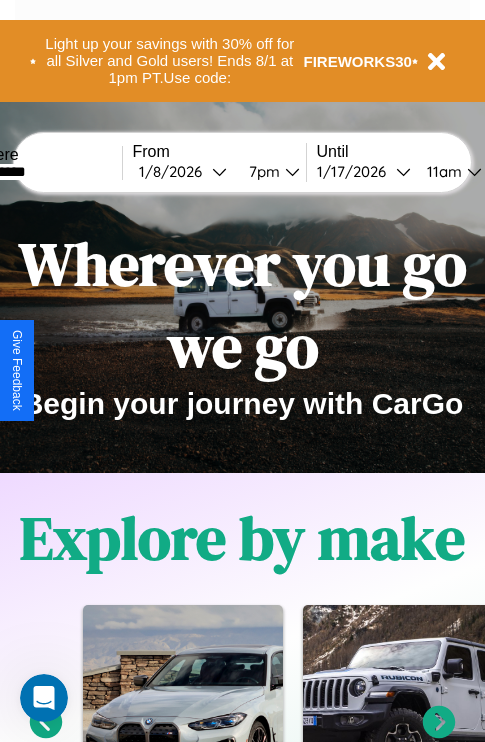 scroll, scrollTop: 0, scrollLeft: 63, axis: horizontal 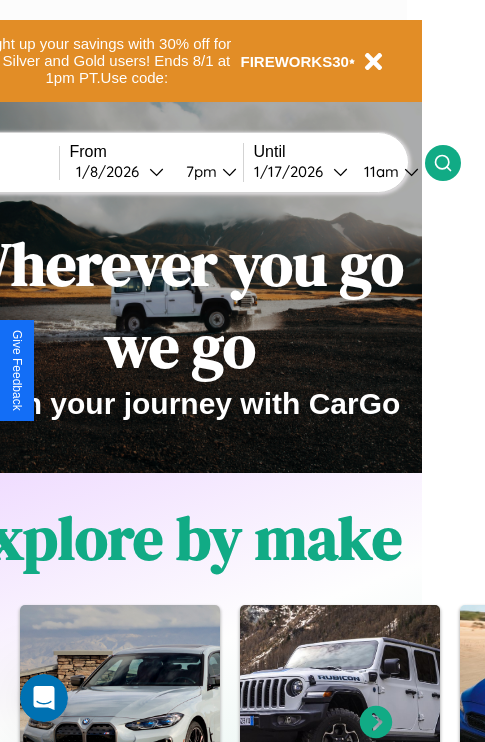 click 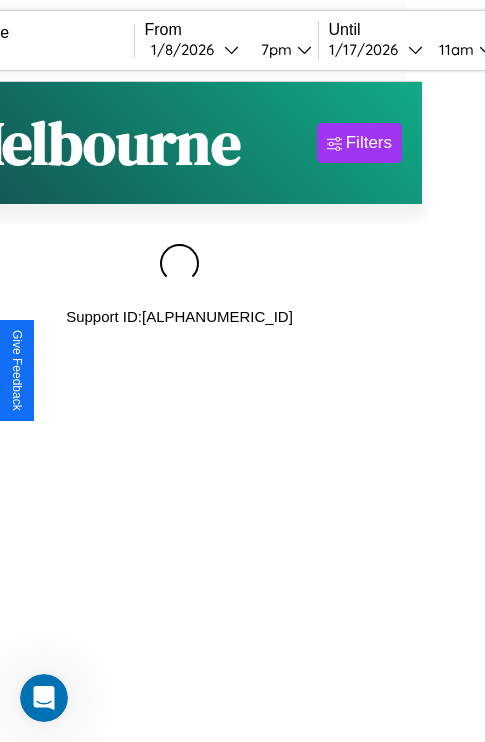 scroll, scrollTop: 0, scrollLeft: 0, axis: both 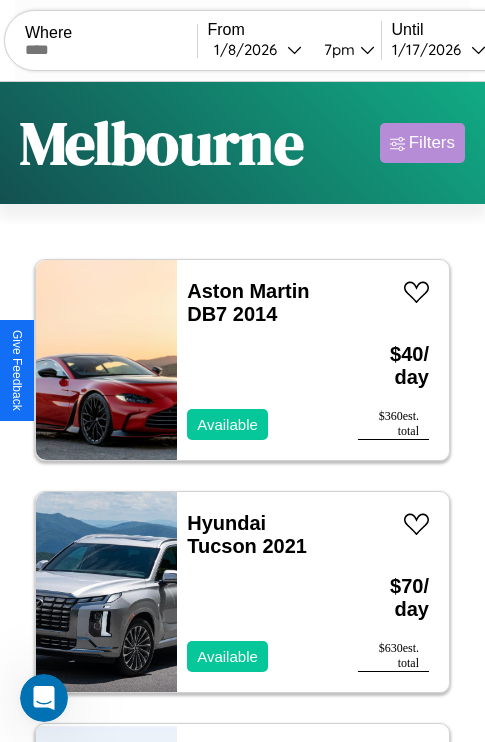 click on "Filters" at bounding box center (432, 143) 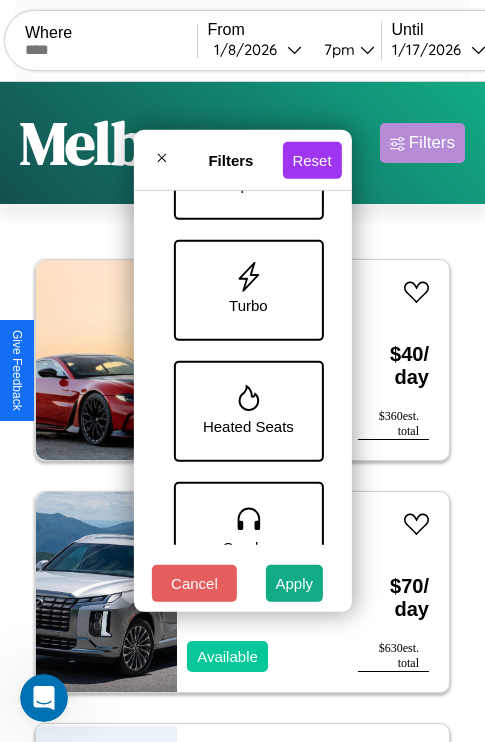 scroll, scrollTop: 1014, scrollLeft: 0, axis: vertical 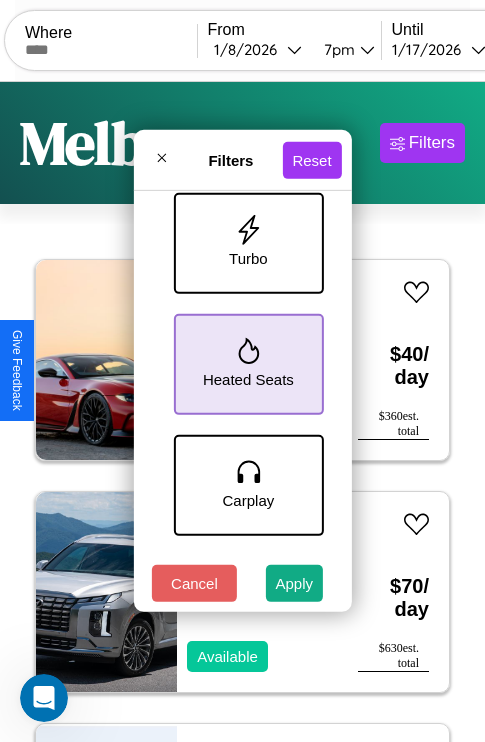 click 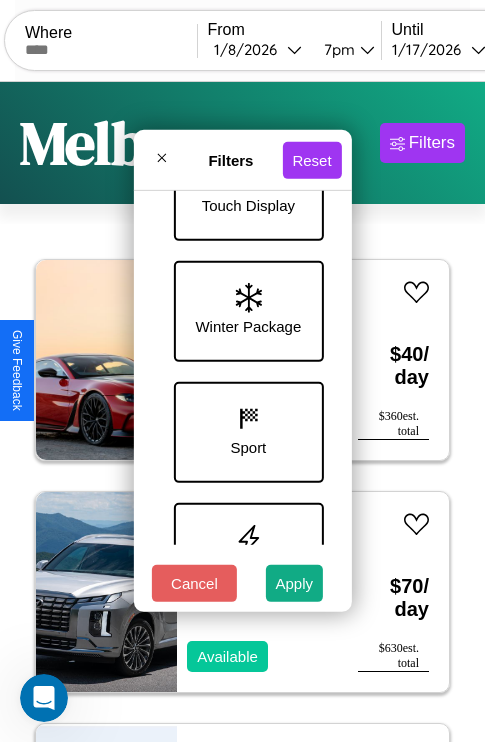 scroll, scrollTop: 651, scrollLeft: 0, axis: vertical 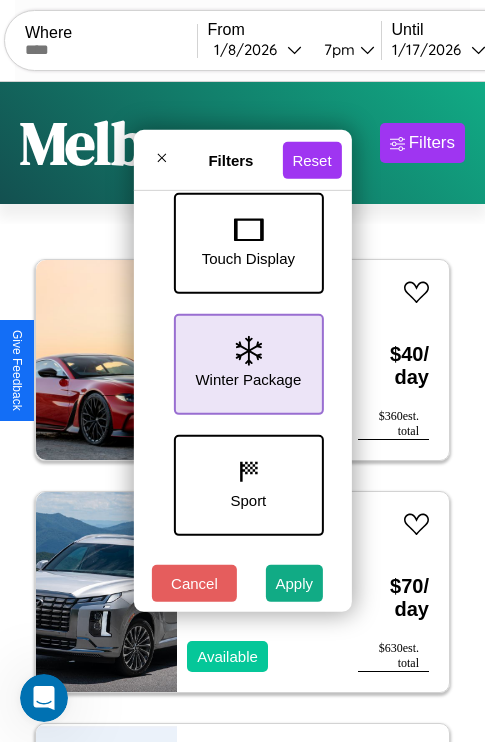 click 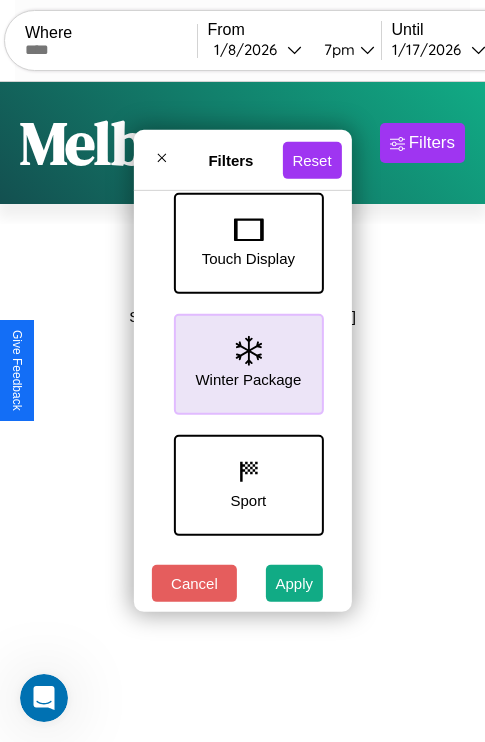 scroll, scrollTop: 0, scrollLeft: 124, axis: horizontal 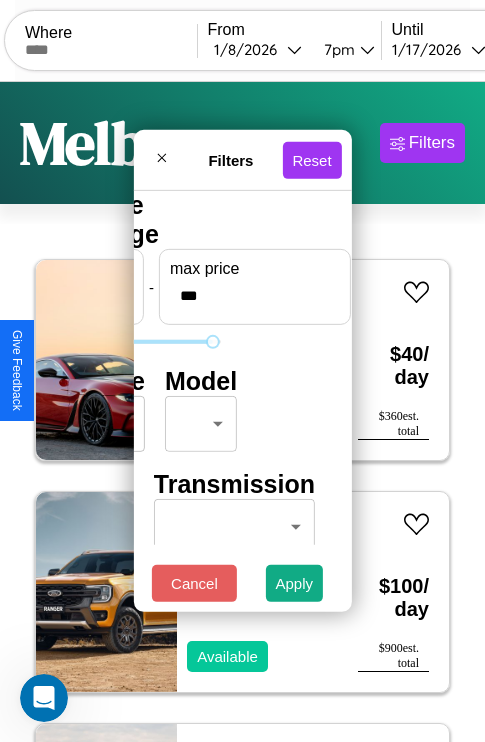 type on "***" 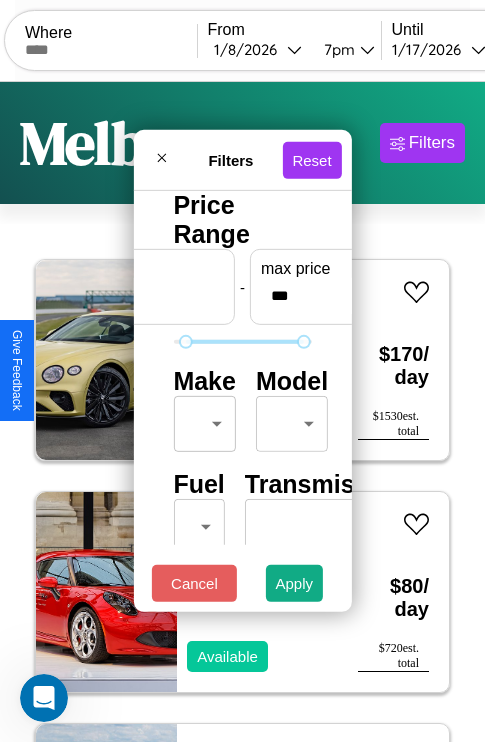 scroll, scrollTop: 59, scrollLeft: 0, axis: vertical 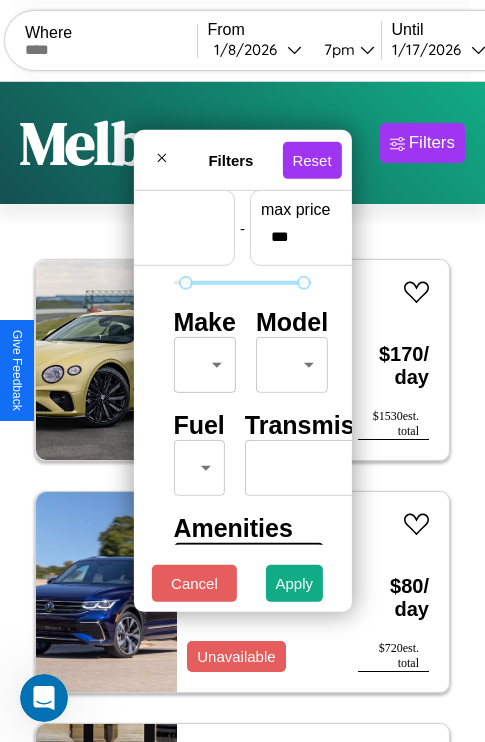 type on "**" 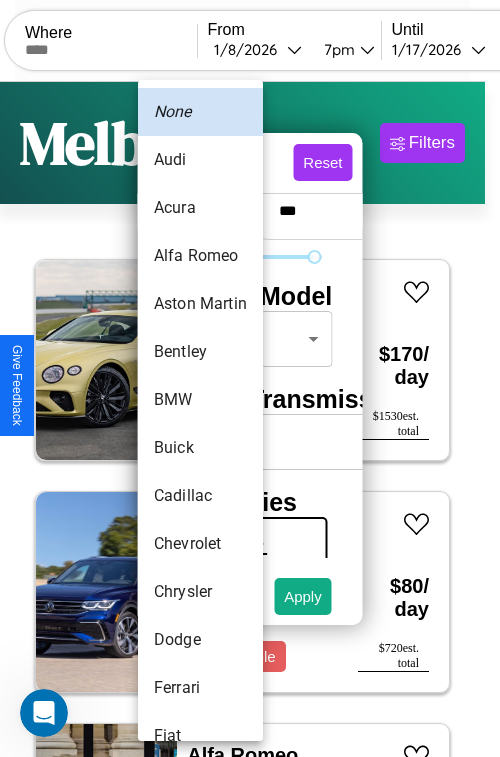 click on "Alfa Romeo" at bounding box center [200, 256] 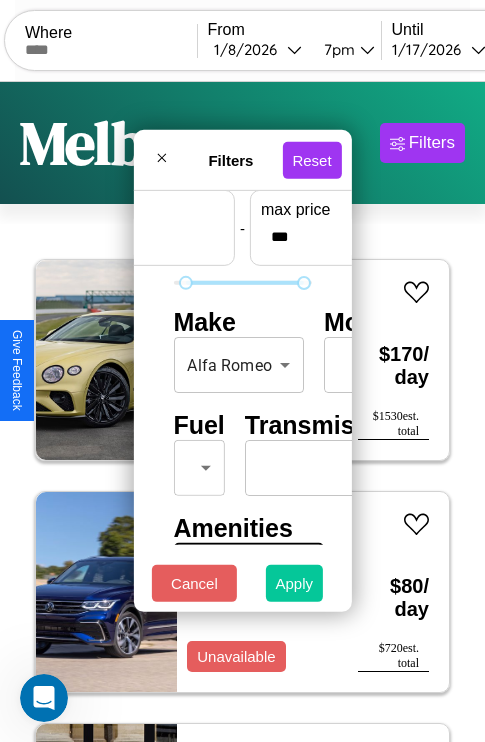 click on "Apply" at bounding box center [295, 583] 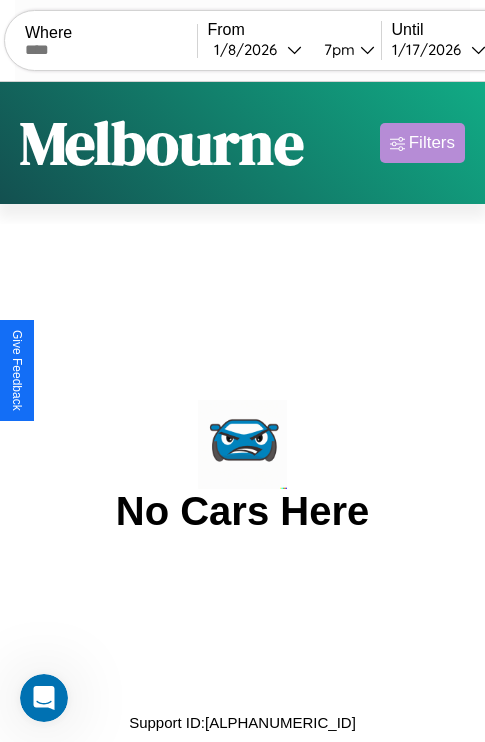 click on "Filters" at bounding box center (432, 143) 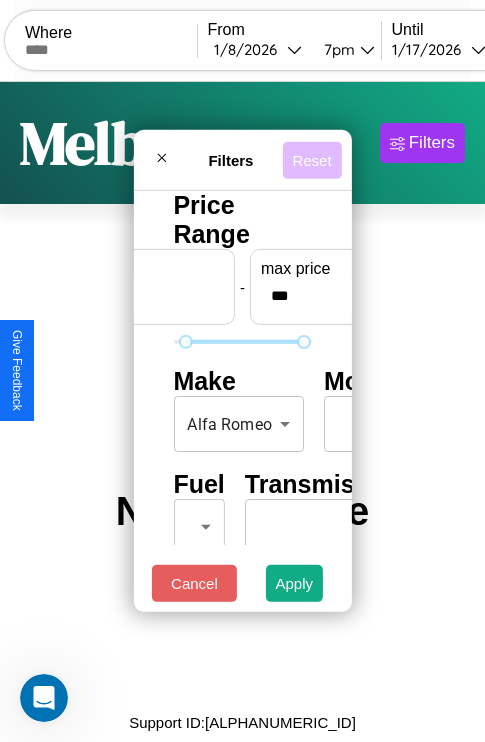click on "Reset" at bounding box center (311, 159) 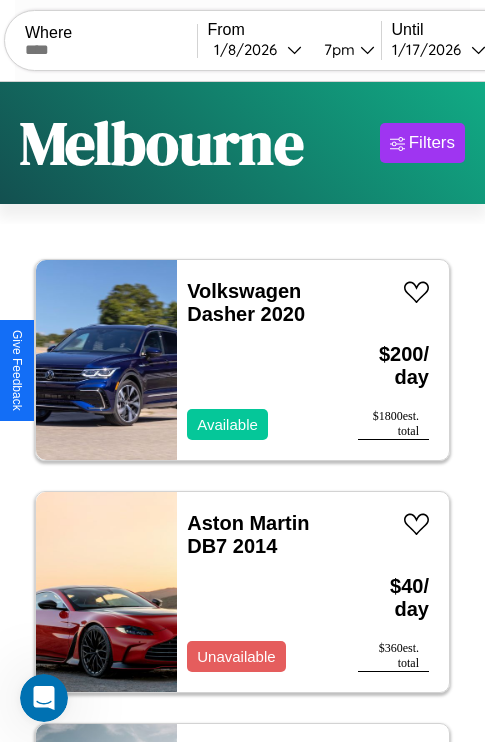scroll, scrollTop: 95, scrollLeft: 0, axis: vertical 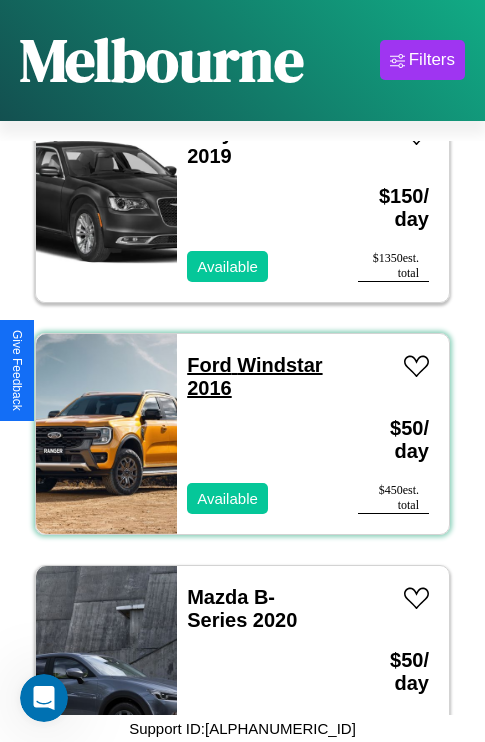 click on "Ford   Windstar   2016" at bounding box center [254, 376] 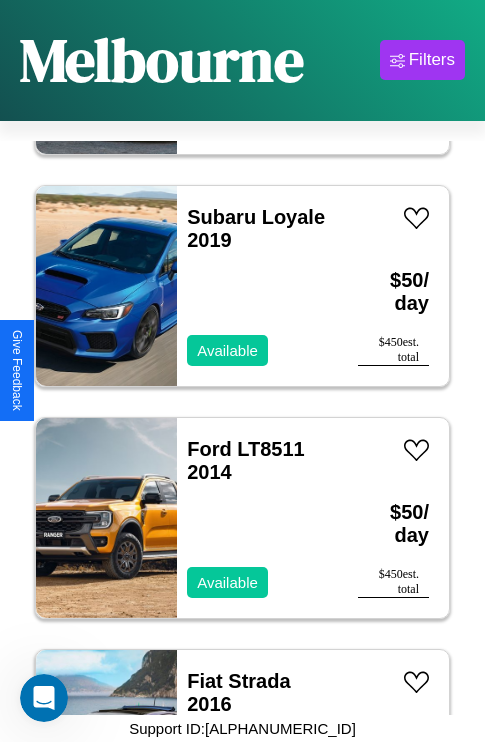 scroll, scrollTop: 33251, scrollLeft: 0, axis: vertical 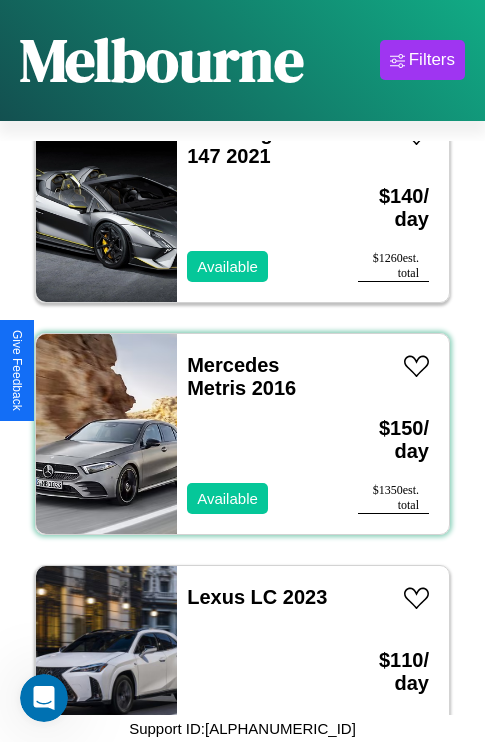 click on "Mercedes   Metris   2016 Available" at bounding box center [257, 434] 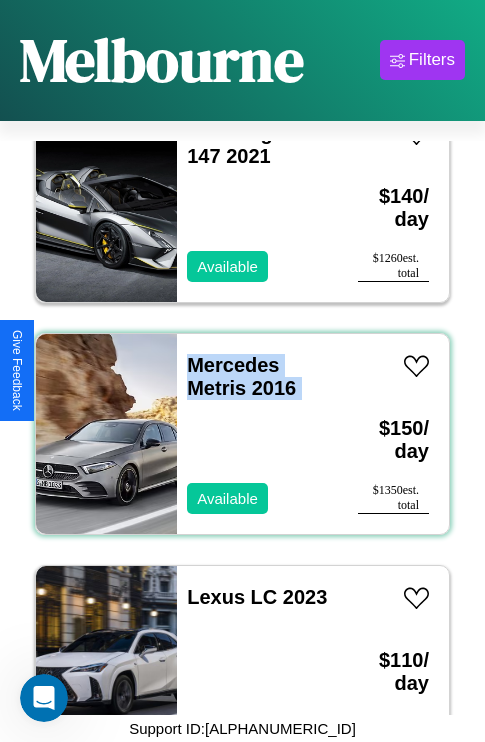 click on "Mercedes   Metris   2016 Available" at bounding box center [257, 434] 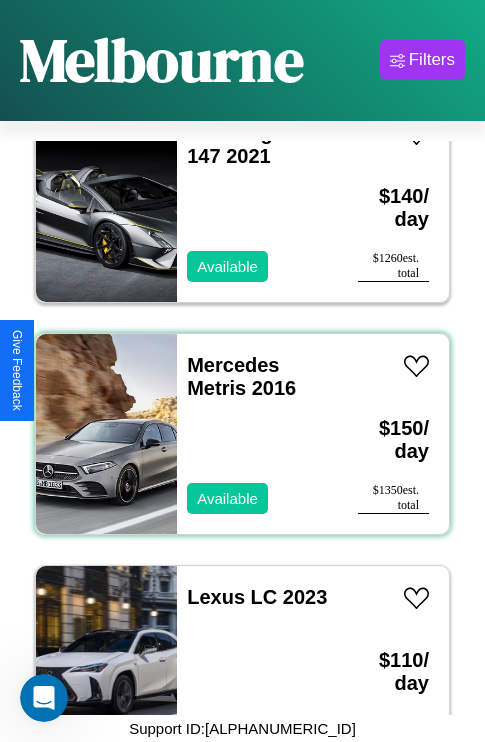 click on "Mercedes   Metris   2016 Available" at bounding box center [257, 434] 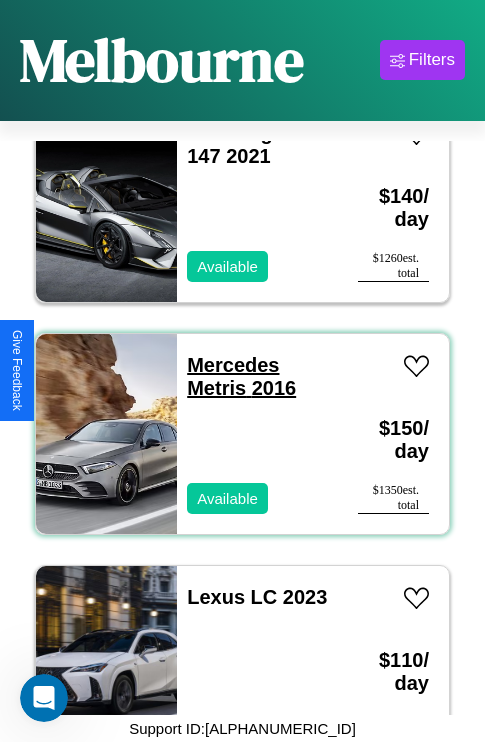 click on "Mercedes   Metris   2016" at bounding box center [241, 376] 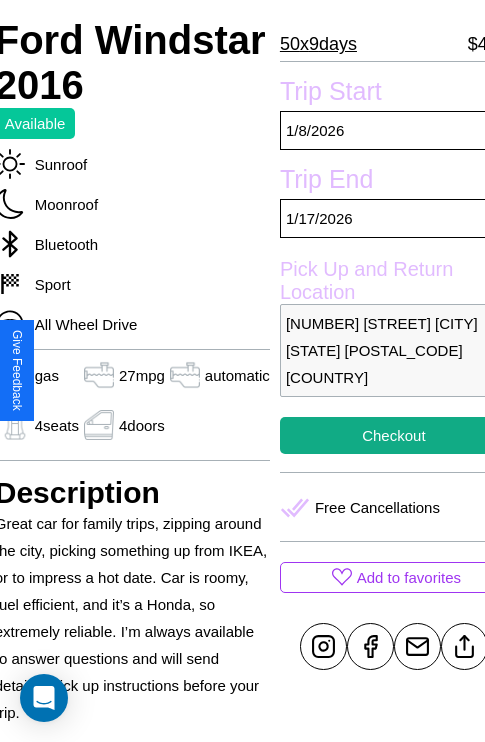 scroll, scrollTop: 497, scrollLeft: 84, axis: both 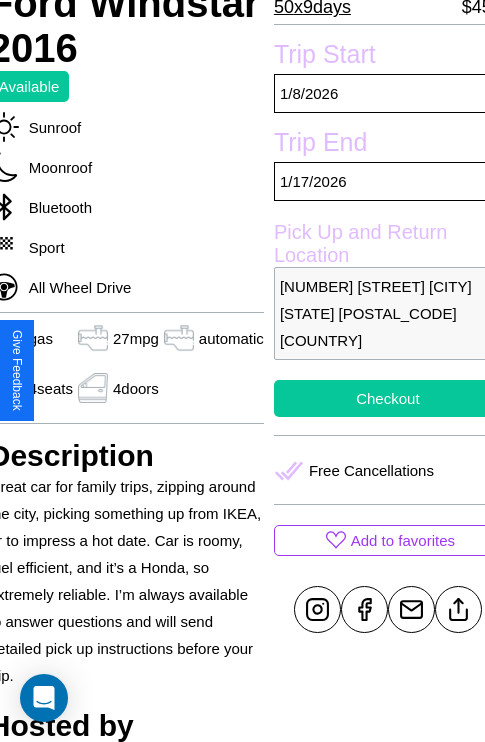 click on "Checkout" at bounding box center [388, 398] 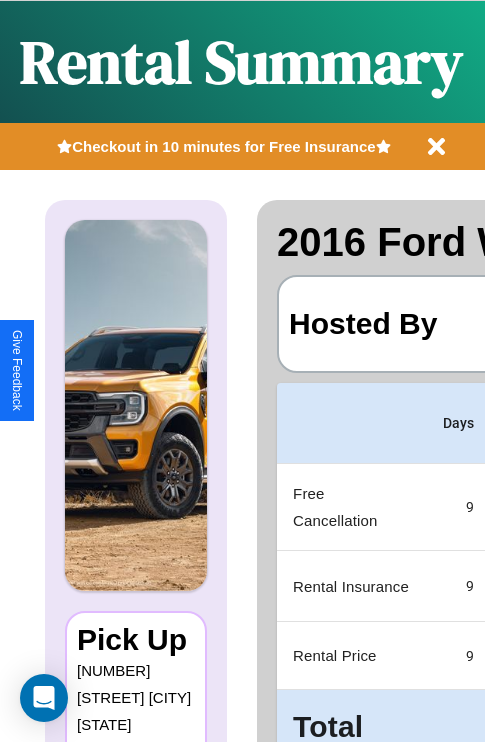 scroll, scrollTop: 0, scrollLeft: 379, axis: horizontal 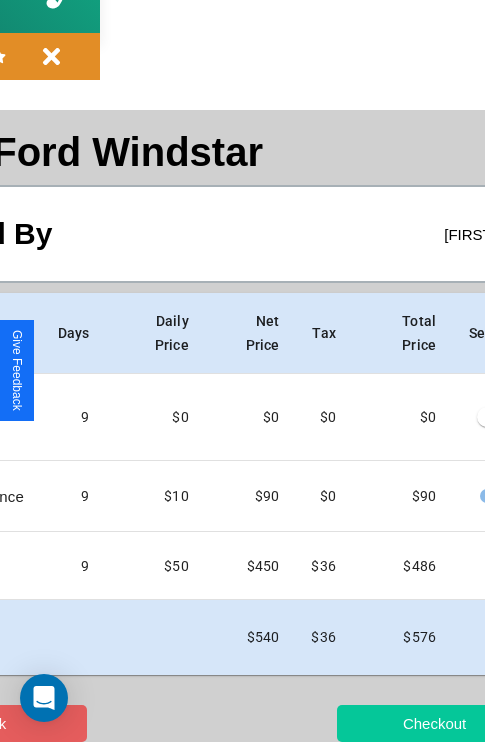 click on "Checkout" at bounding box center (434, 723) 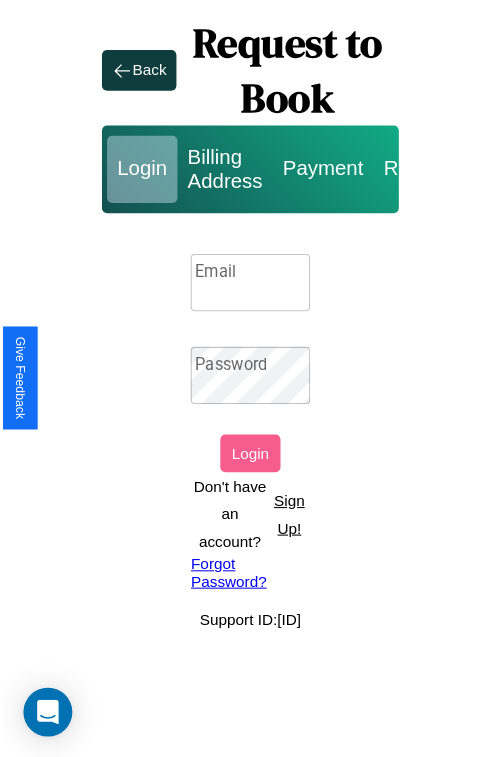 scroll, scrollTop: 0, scrollLeft: 0, axis: both 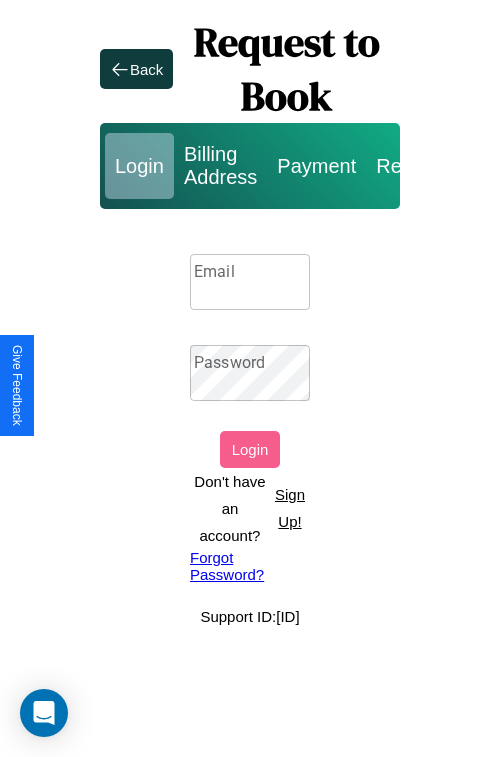 click on "Sign Up!" at bounding box center (290, 508) 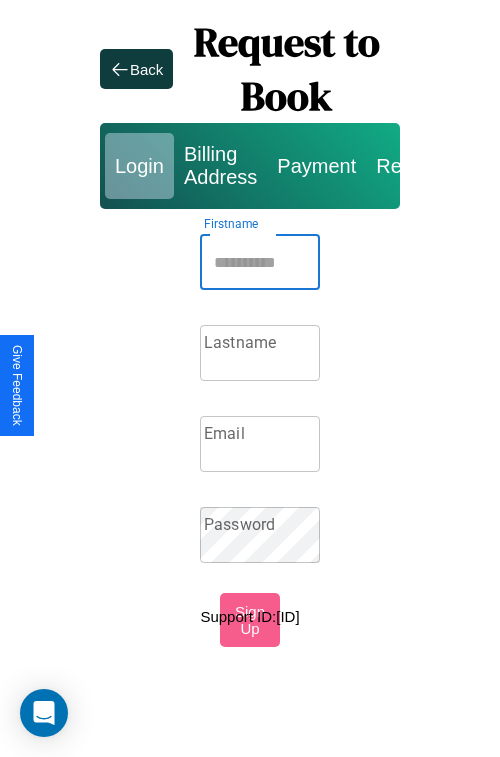 click on "Firstname" at bounding box center (260, 262) 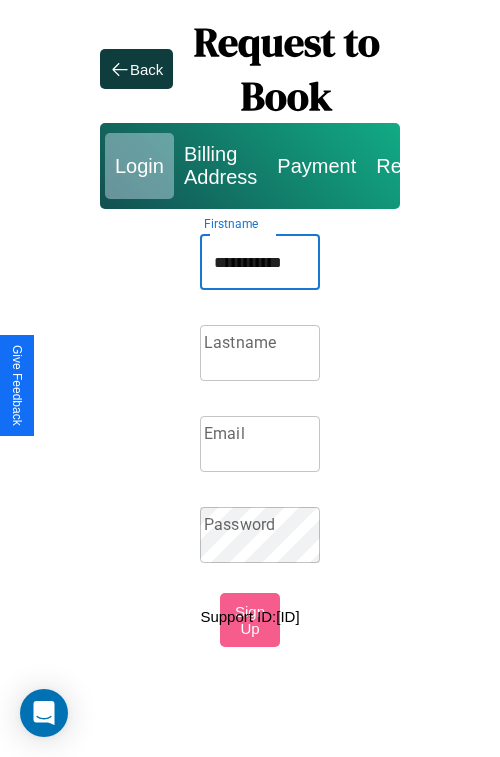 type on "**********" 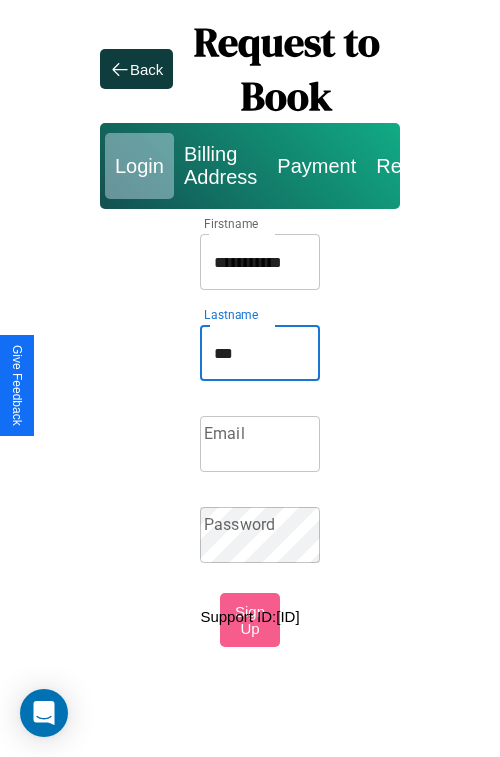 type on "***" 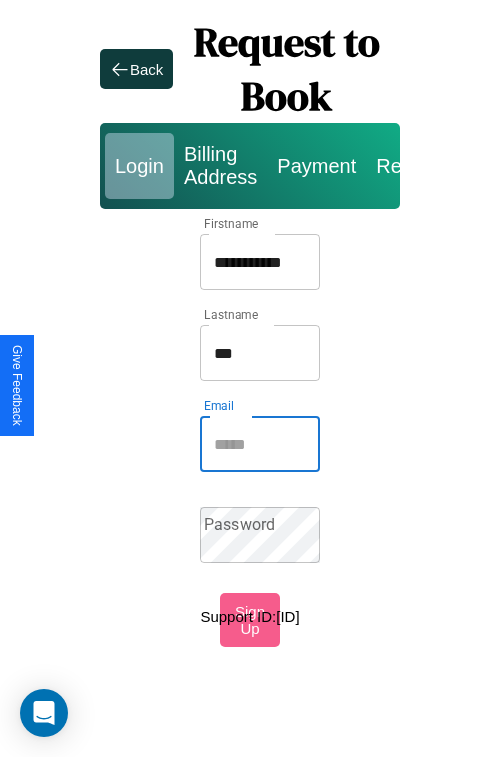 click on "Email" at bounding box center [260, 444] 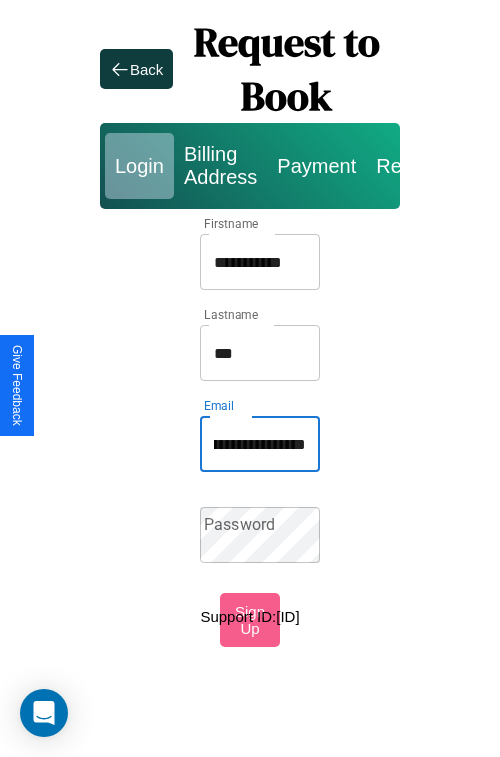 scroll, scrollTop: 0, scrollLeft: 113, axis: horizontal 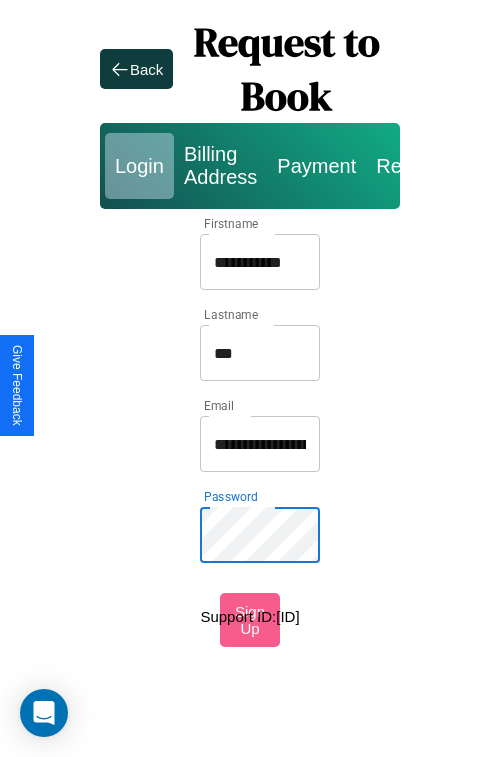 click on "**********" at bounding box center (260, 262) 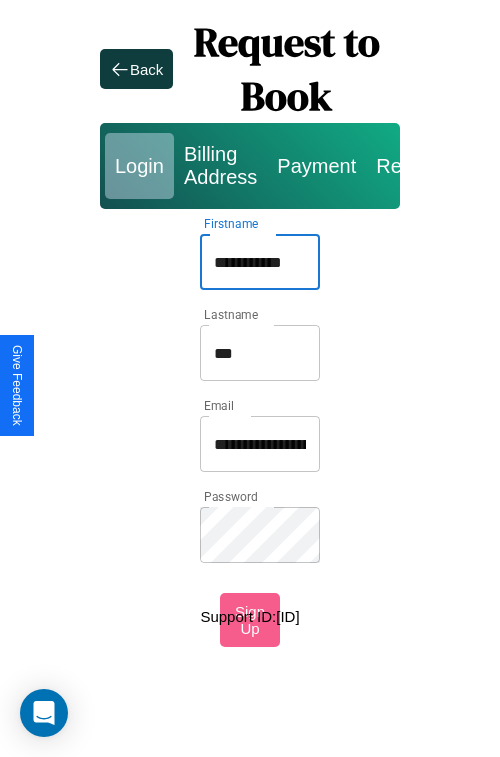type on "**********" 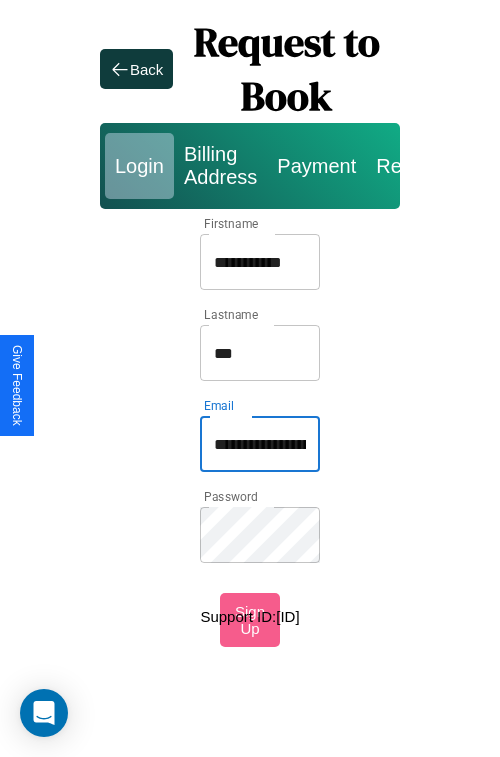 scroll, scrollTop: 0, scrollLeft: 19, axis: horizontal 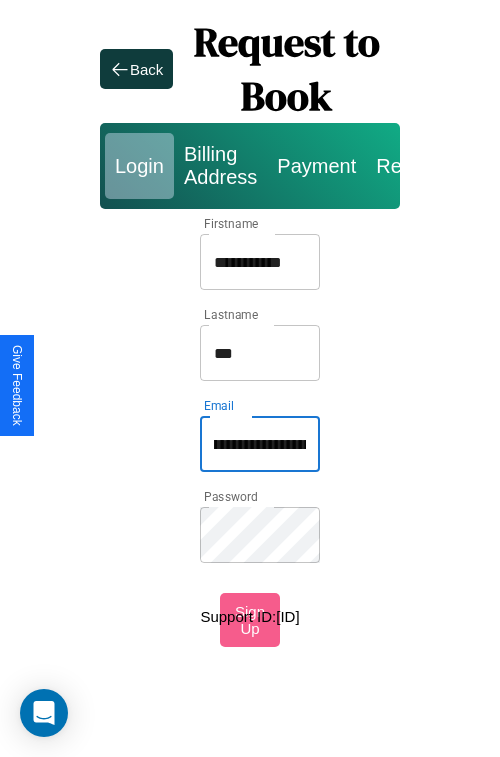 type on "**********" 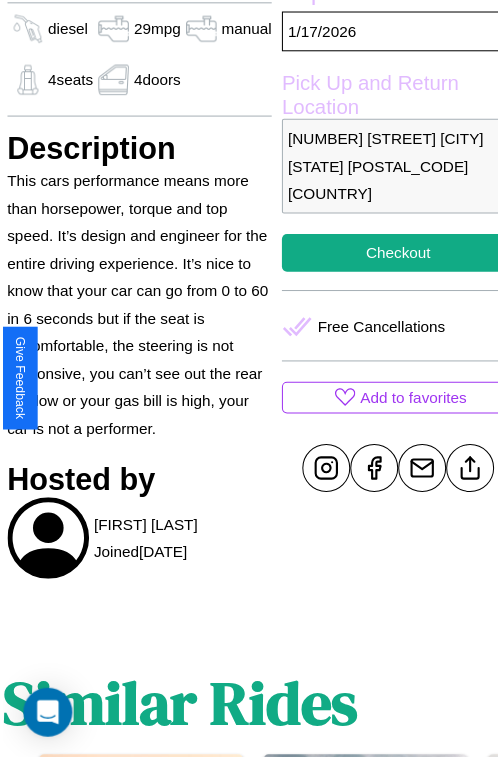 scroll, scrollTop: 576, scrollLeft: 72, axis: both 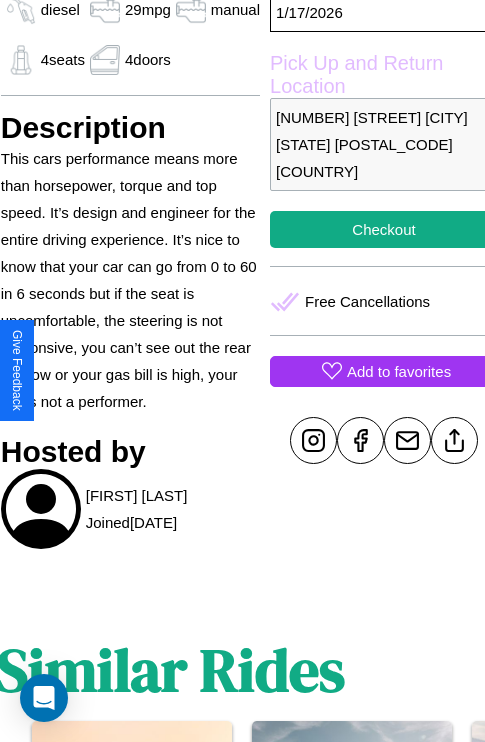click on "Add to favorites" at bounding box center (399, 371) 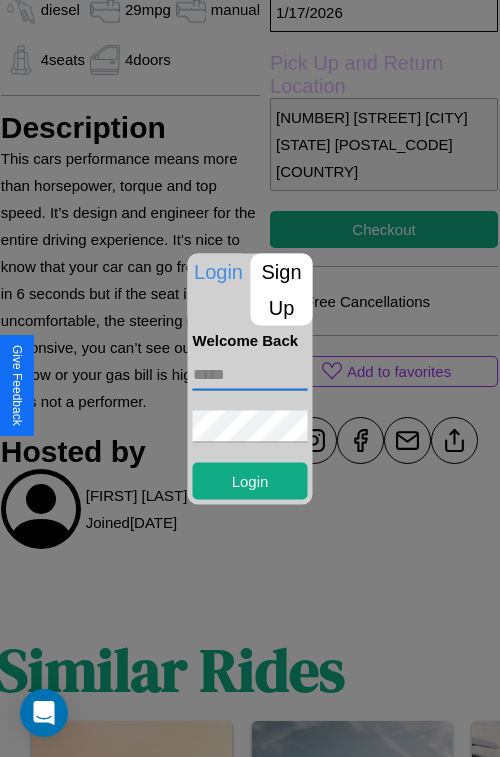 click at bounding box center [250, 374] 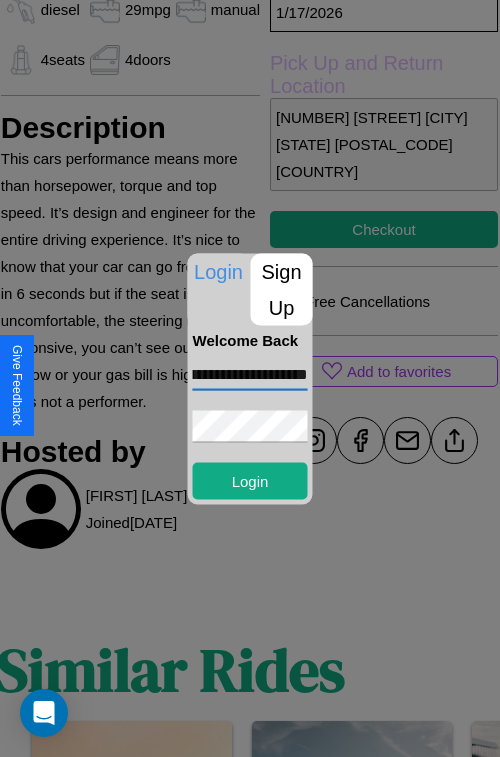 scroll, scrollTop: 0, scrollLeft: 70, axis: horizontal 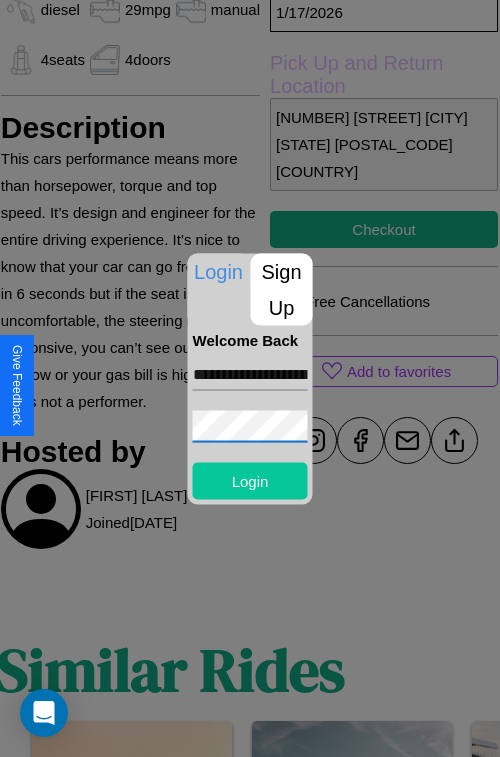 click on "Login" at bounding box center (250, 480) 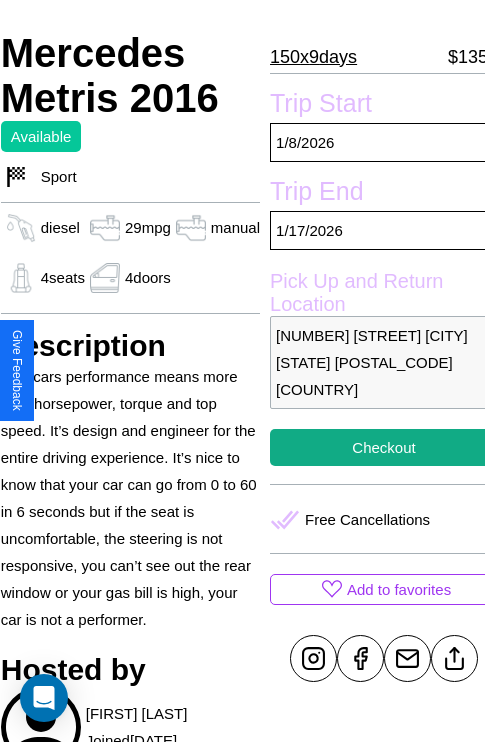 scroll, scrollTop: 349, scrollLeft: 72, axis: both 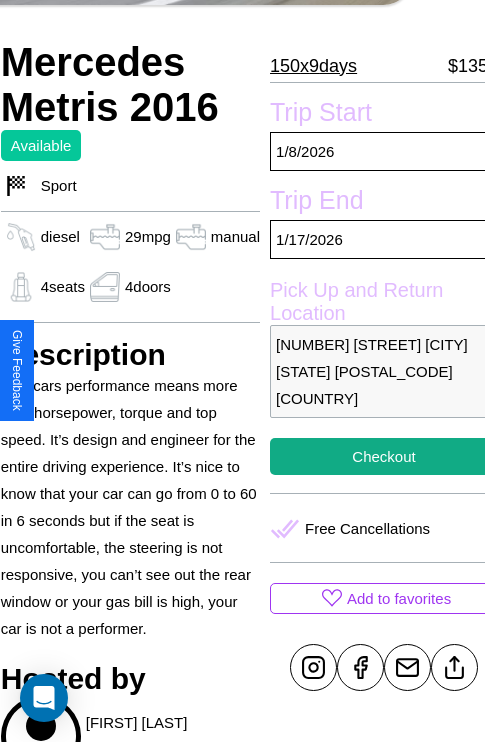 click on "2521 Chestnut Street  Melbourne Victoria 11960 Australia" at bounding box center (384, 371) 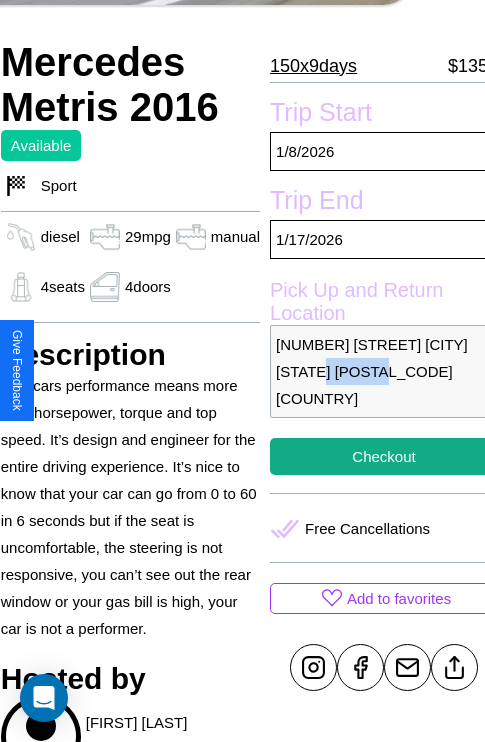click on "2521 Chestnut Street  Melbourne Victoria 11960 Australia" at bounding box center (384, 371) 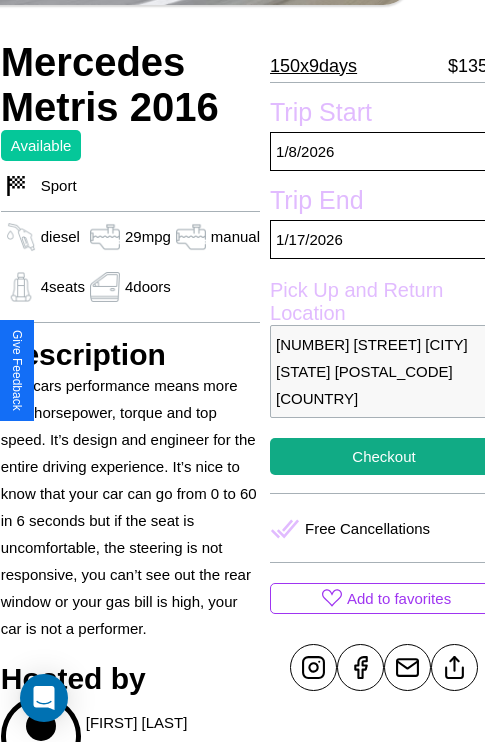 click on "2521 Chestnut Street  Melbourne Victoria 11960 Australia" at bounding box center [384, 371] 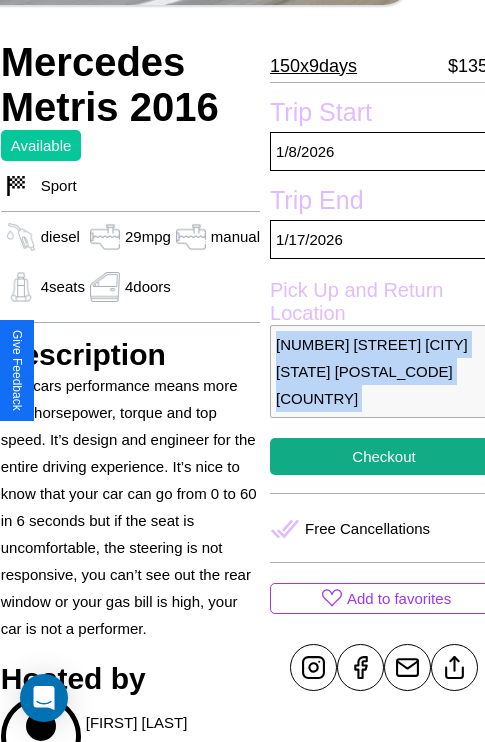 click on "2521 Chestnut Street  Melbourne Victoria 11960 Australia" at bounding box center [384, 371] 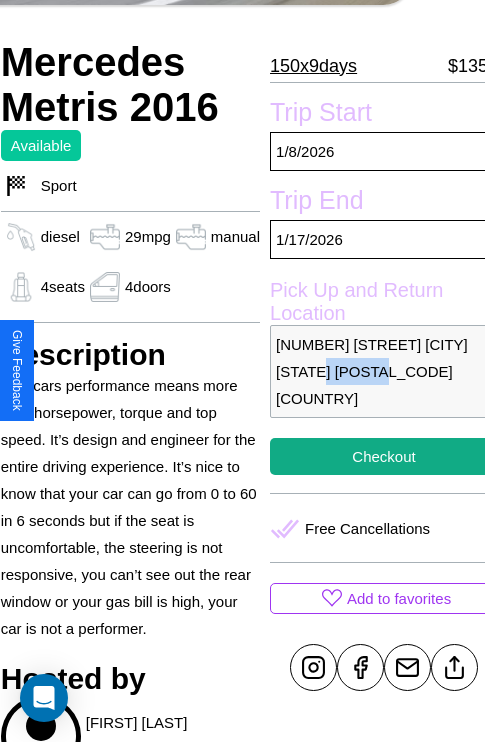 click on "2521 Chestnut Street  Melbourne Victoria 11960 Australia" at bounding box center [384, 371] 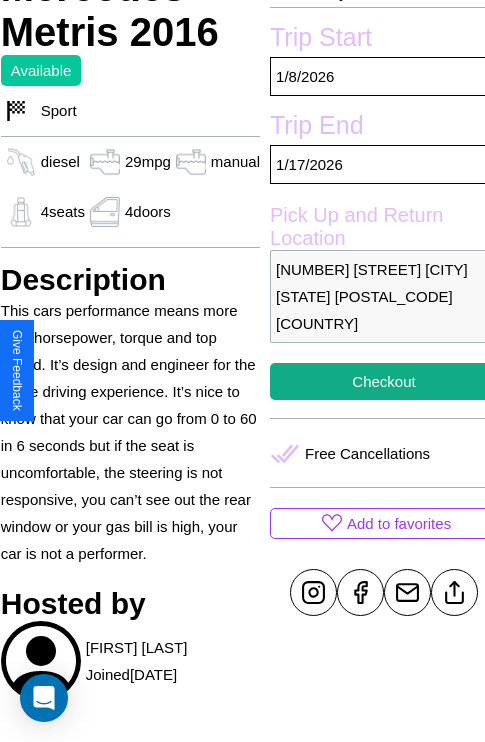 scroll, scrollTop: 434, scrollLeft: 72, axis: both 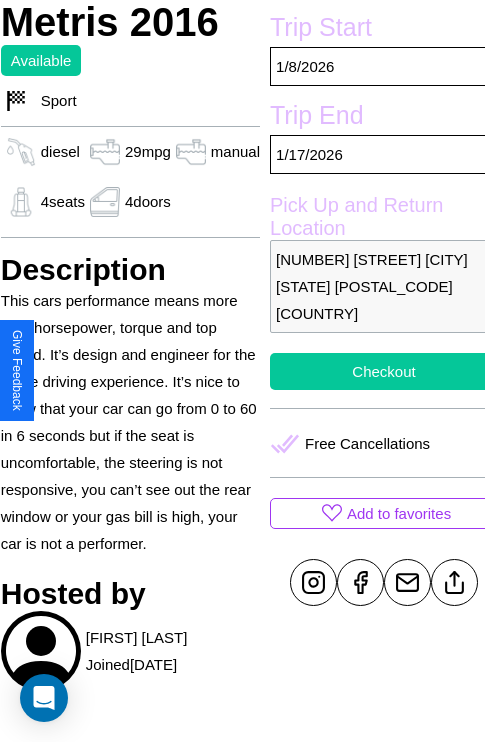 click on "Checkout" at bounding box center [384, 371] 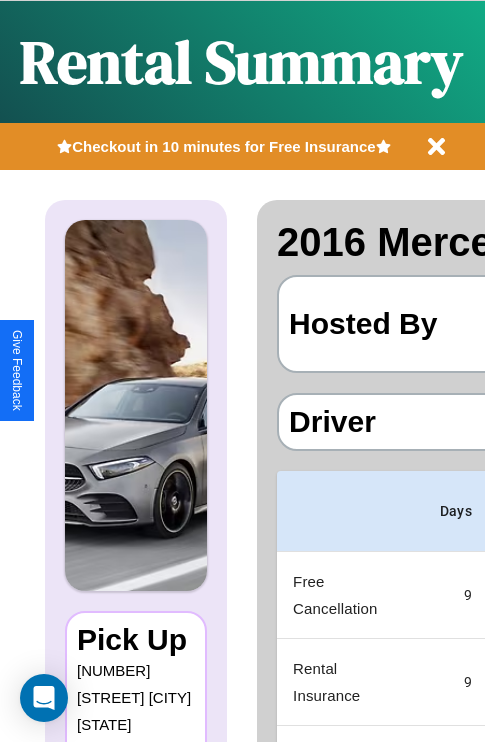 scroll, scrollTop: 0, scrollLeft: 379, axis: horizontal 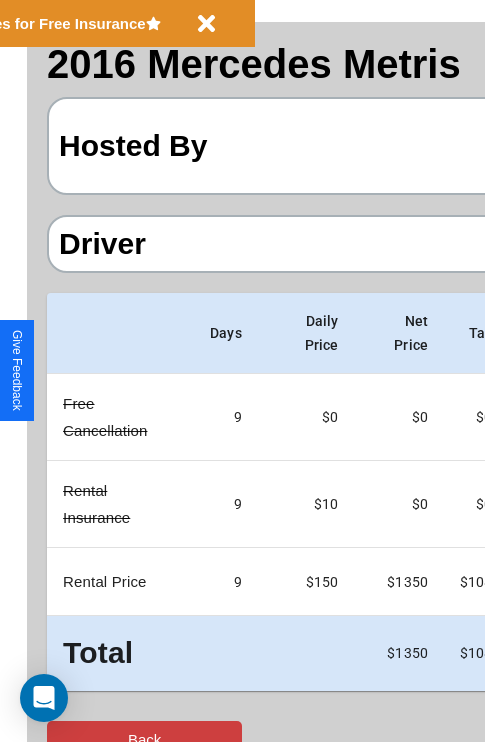 click on "Back" at bounding box center (144, 739) 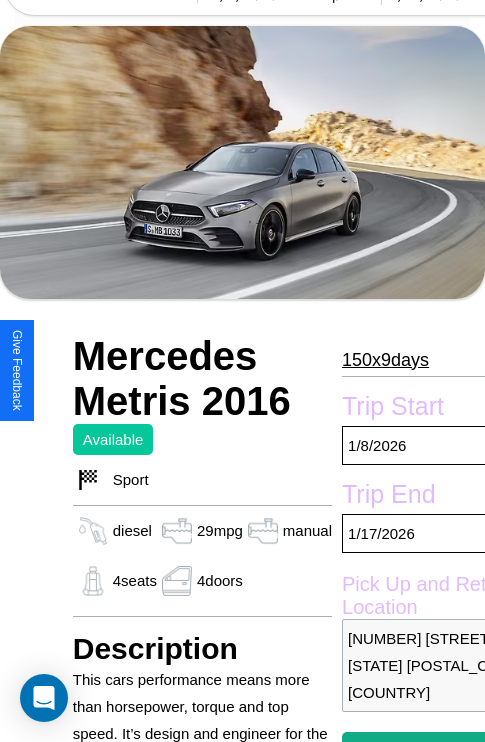 scroll, scrollTop: 63, scrollLeft: 0, axis: vertical 